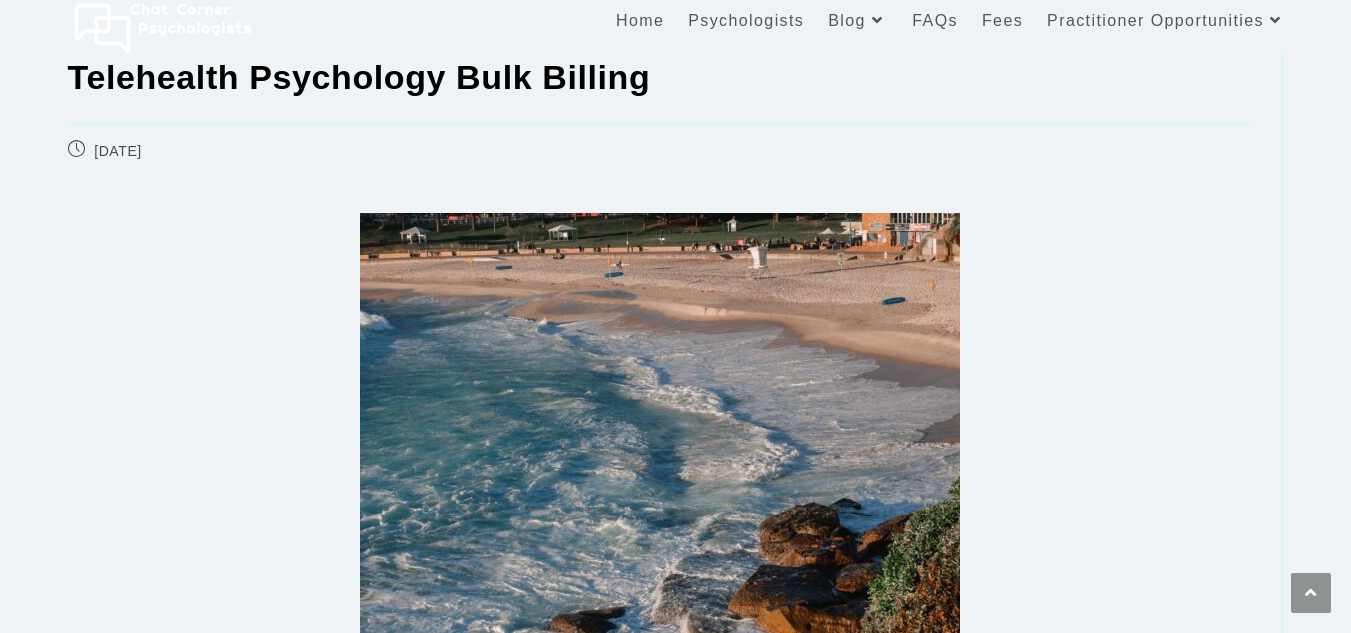 scroll, scrollTop: 2236, scrollLeft: 0, axis: vertical 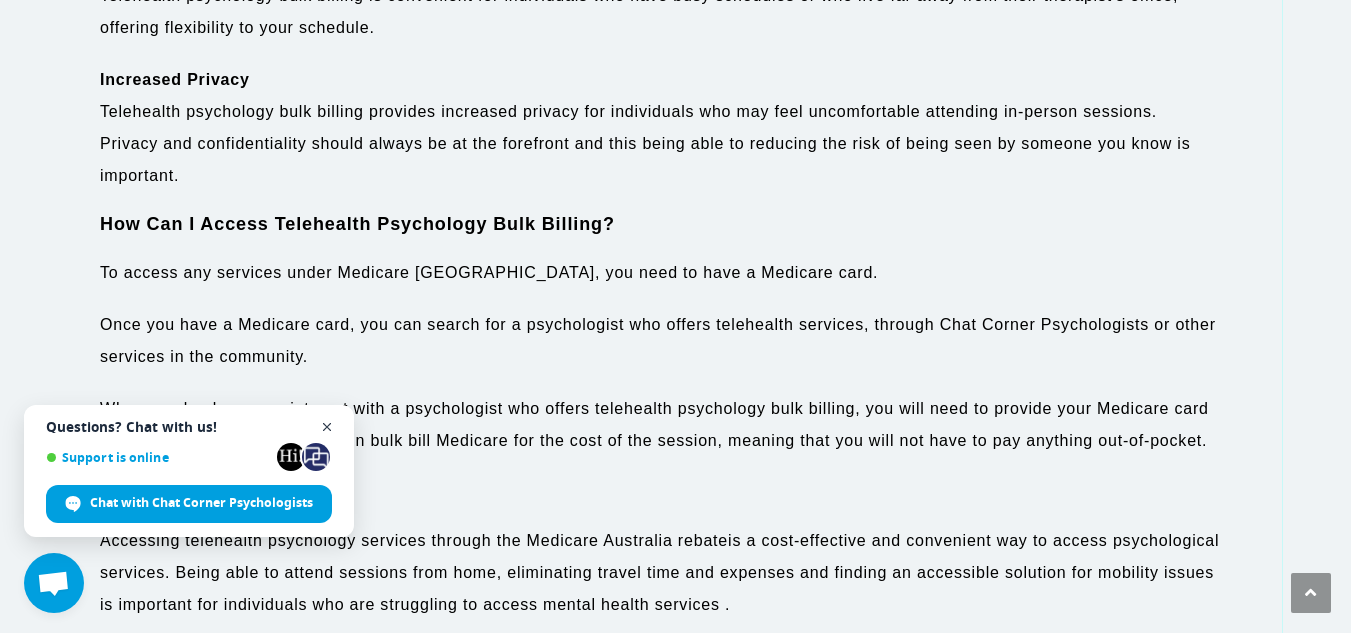 click at bounding box center [327, 427] 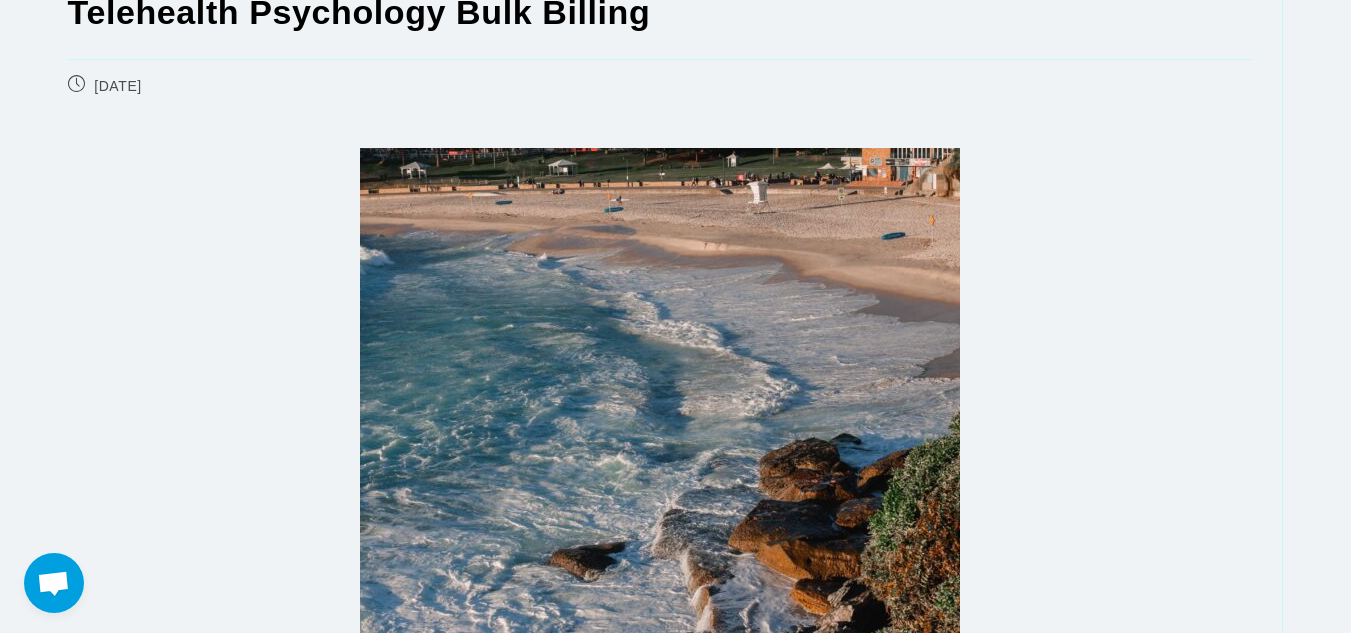 scroll, scrollTop: 0, scrollLeft: 0, axis: both 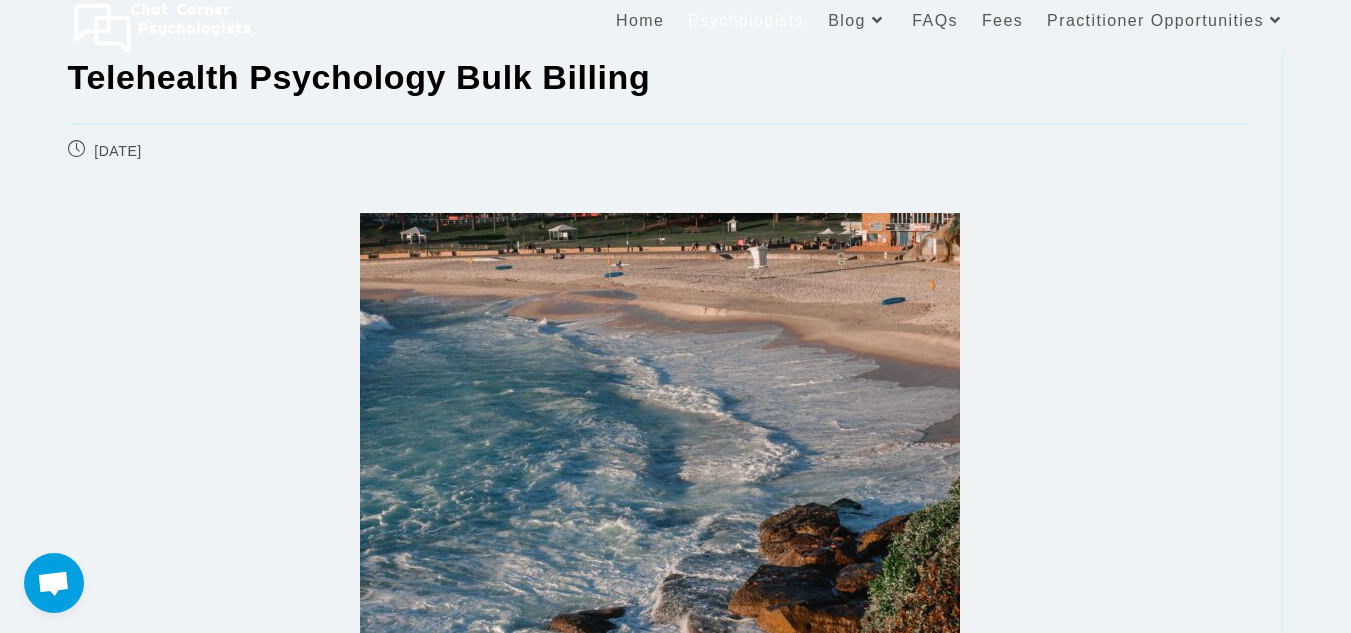 click on "Psychologists" at bounding box center (746, 20) 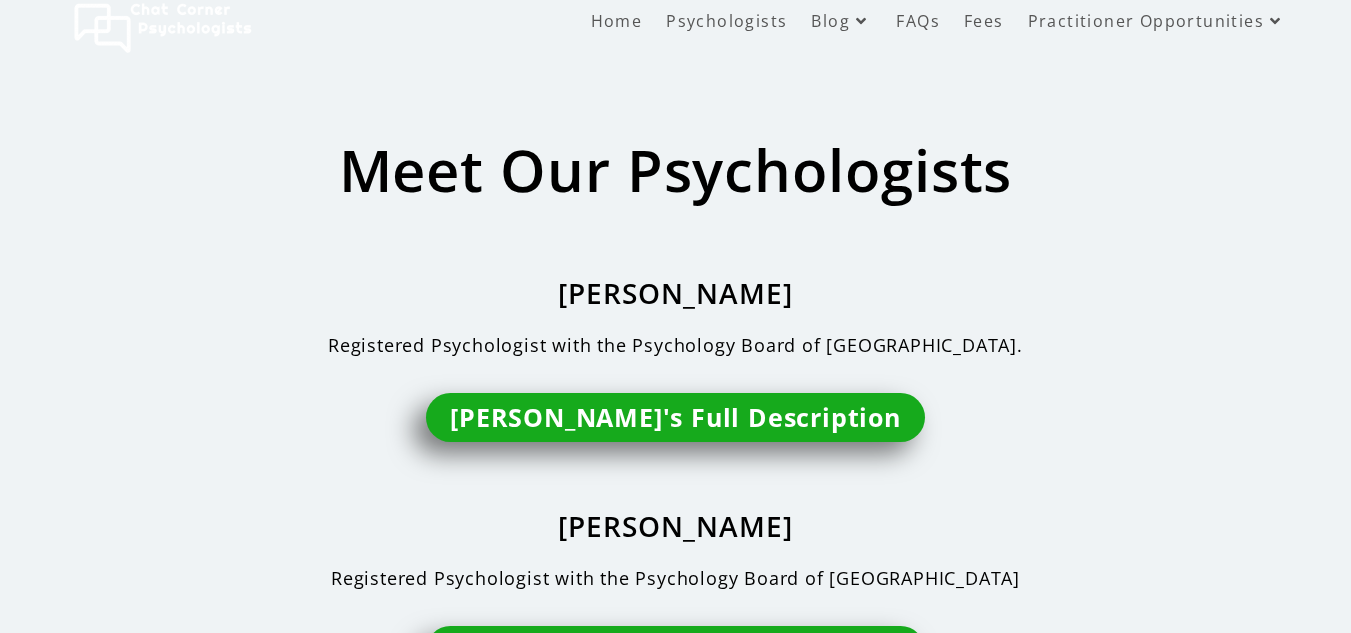 scroll, scrollTop: 0, scrollLeft: 0, axis: both 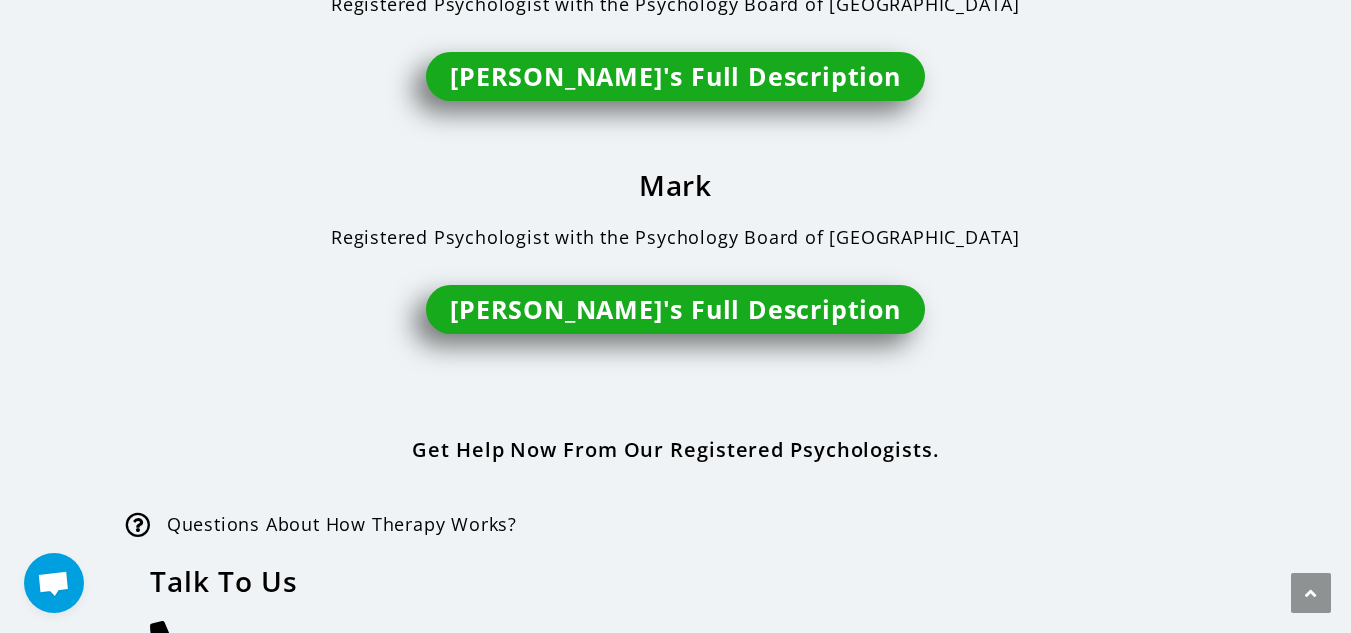 click on "Mark's Full Description" at bounding box center (675, 309) 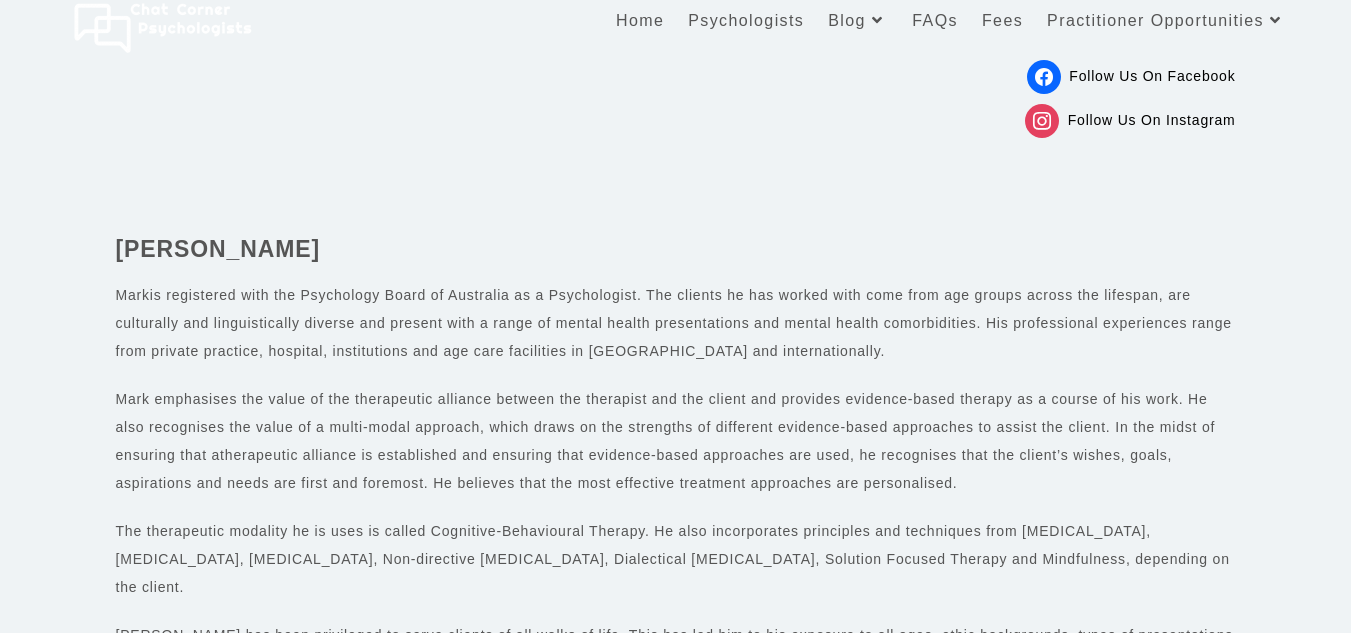 scroll, scrollTop: 0, scrollLeft: 0, axis: both 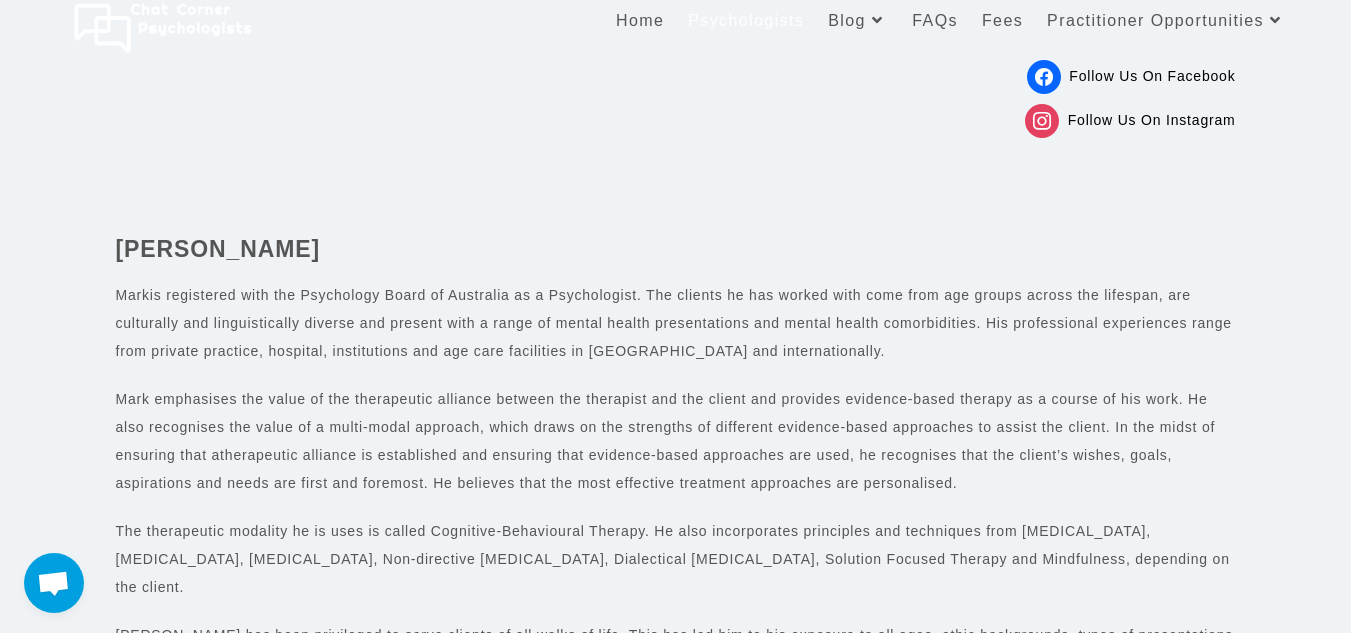 click on "Psychologists" at bounding box center (746, 20) 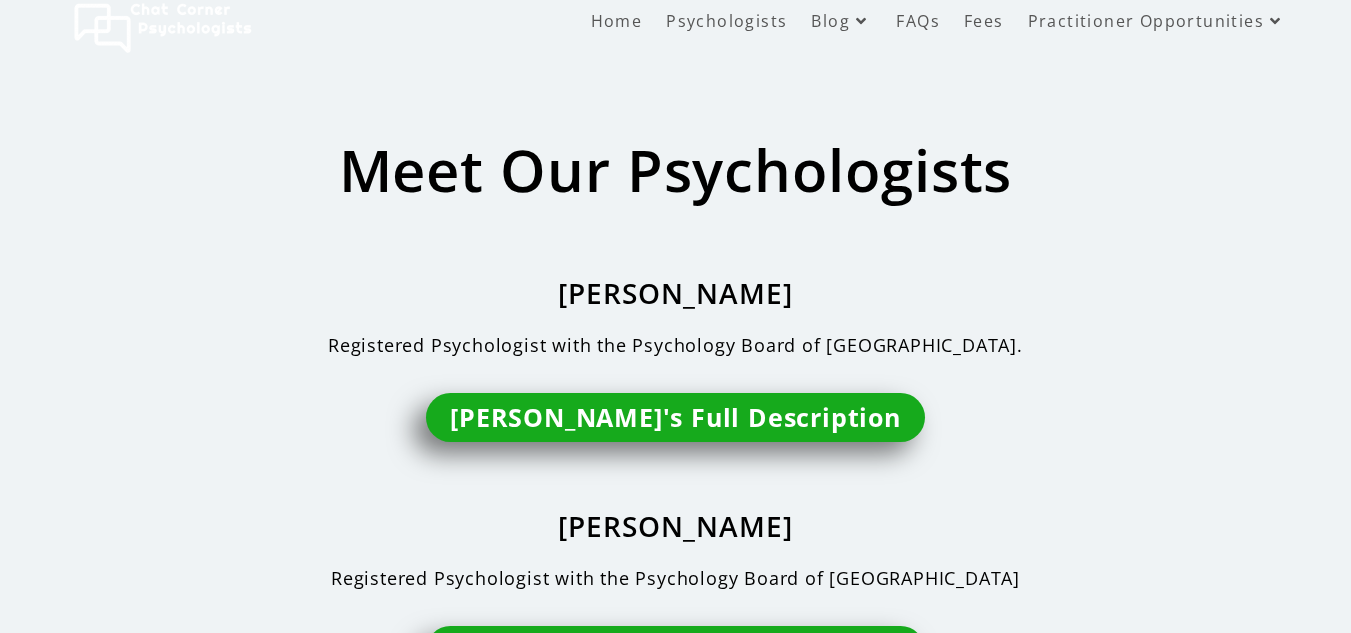 scroll, scrollTop: 0, scrollLeft: 0, axis: both 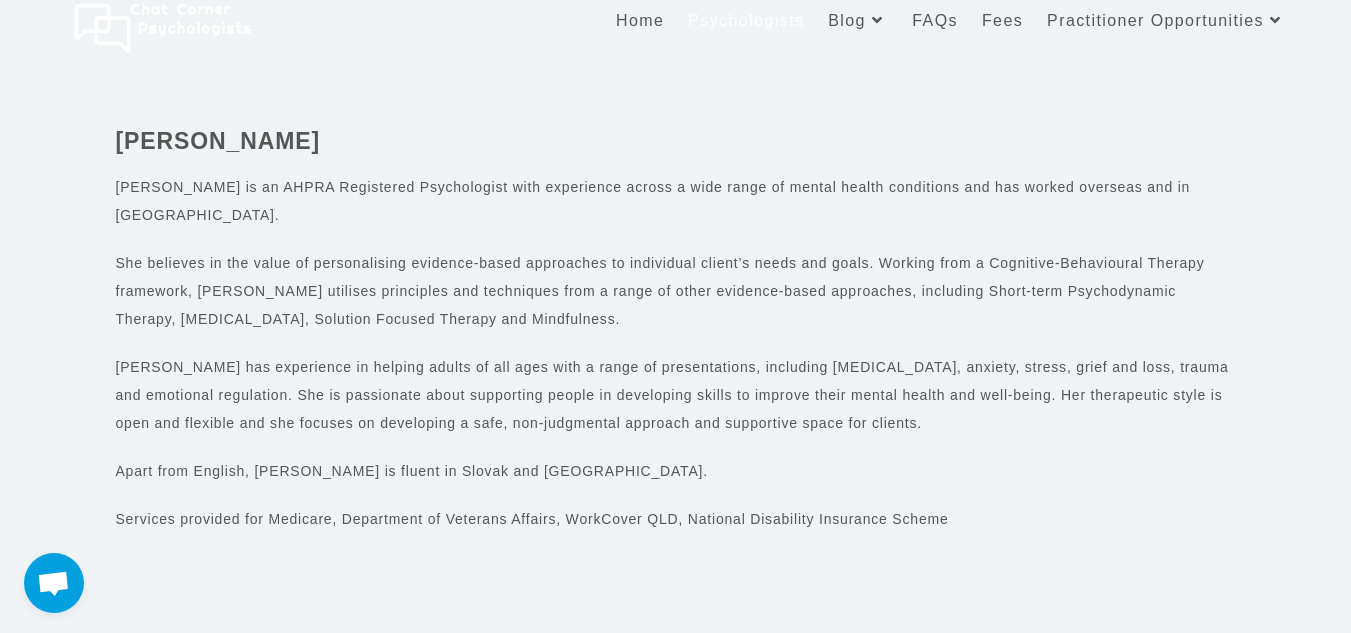 click on "Psychologists" at bounding box center [746, 20] 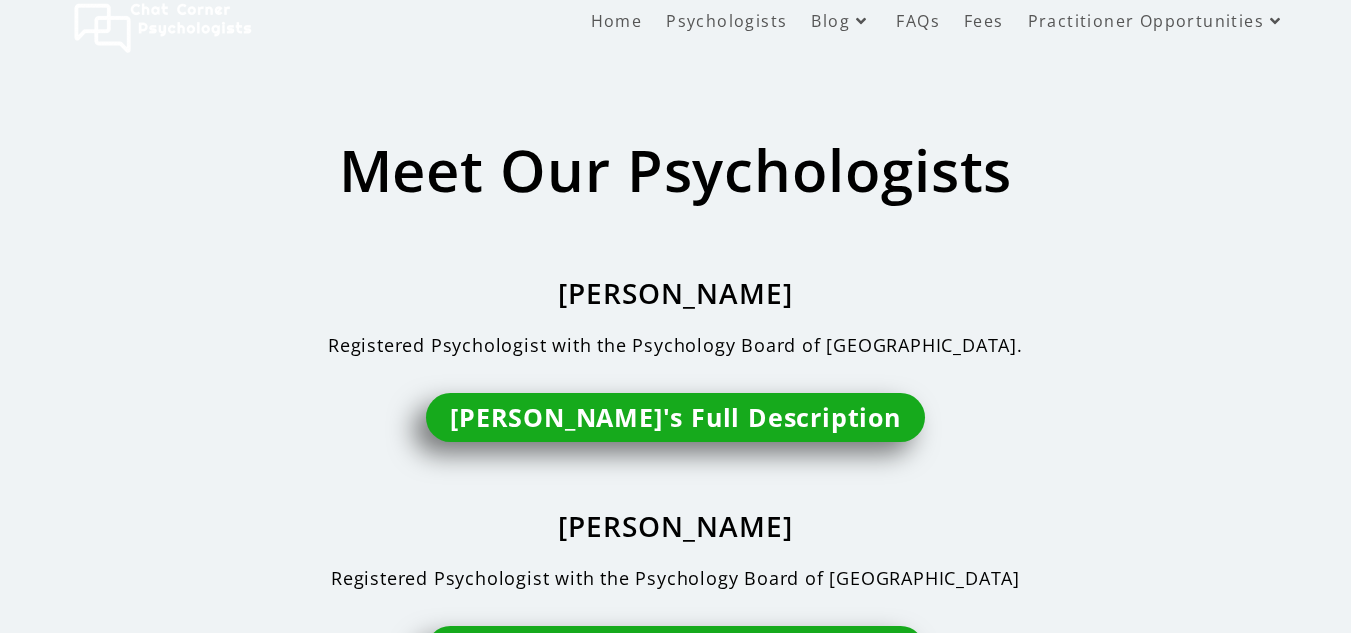 scroll, scrollTop: 0, scrollLeft: 0, axis: both 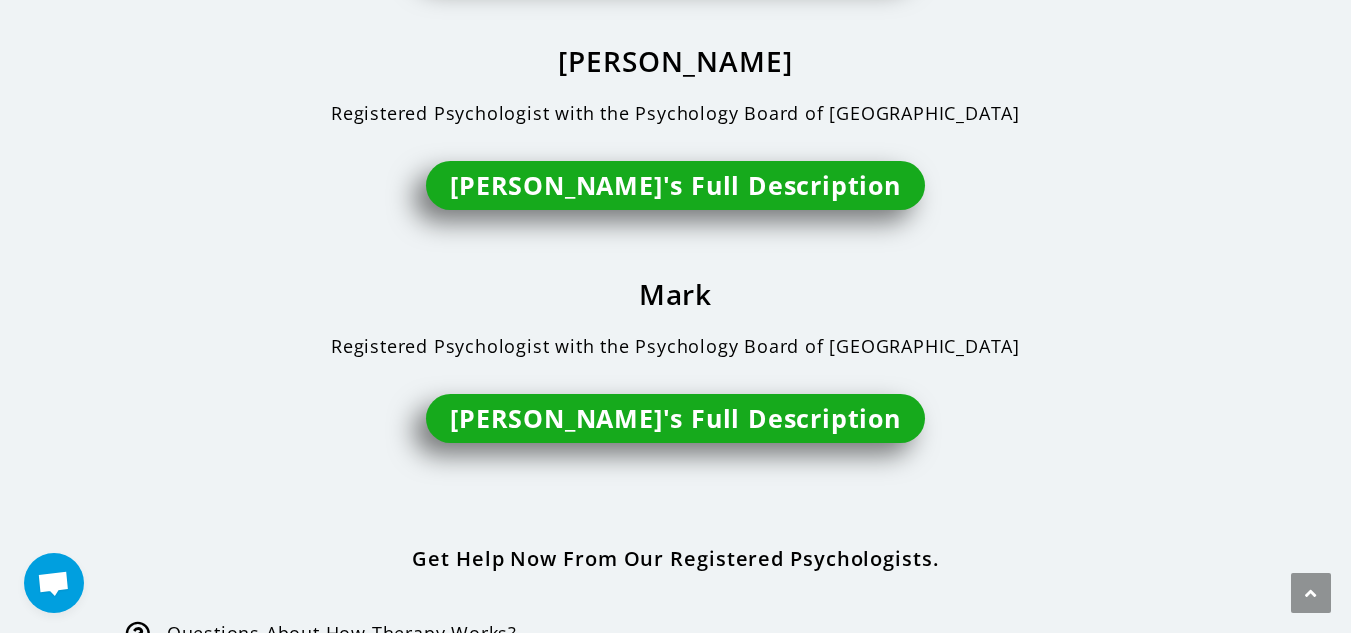 click on "[PERSON_NAME]'s Full Description" at bounding box center (675, 185) 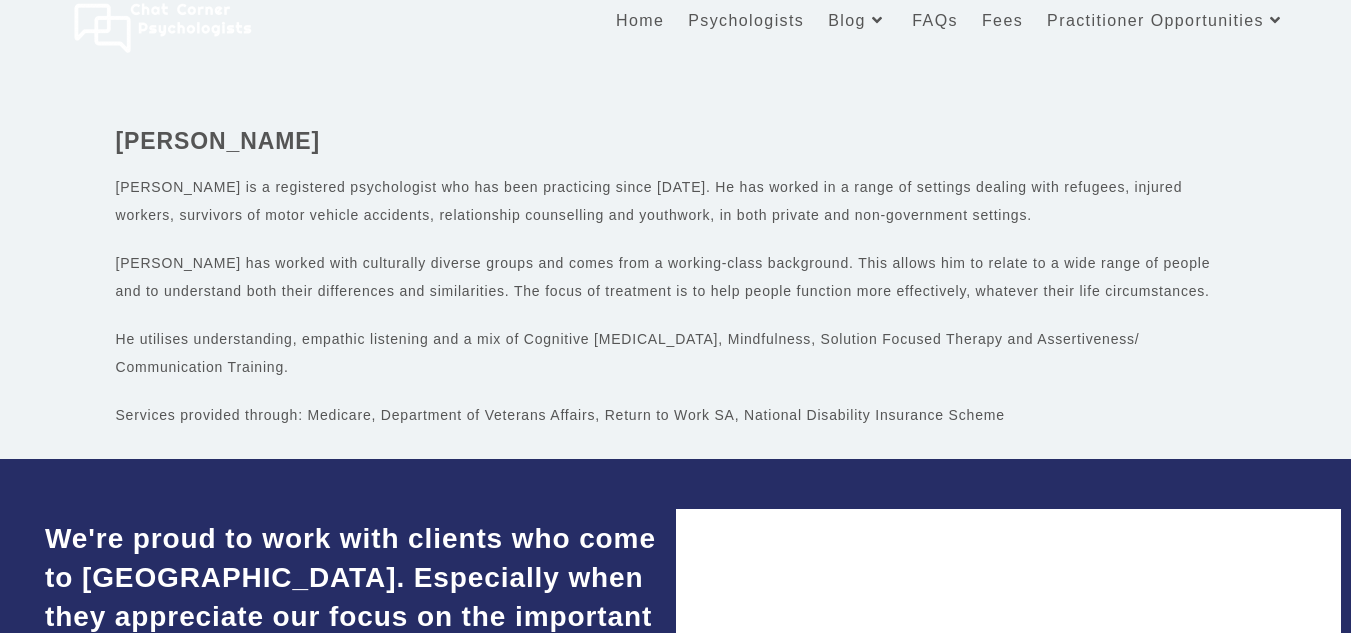 scroll, scrollTop: 0, scrollLeft: 0, axis: both 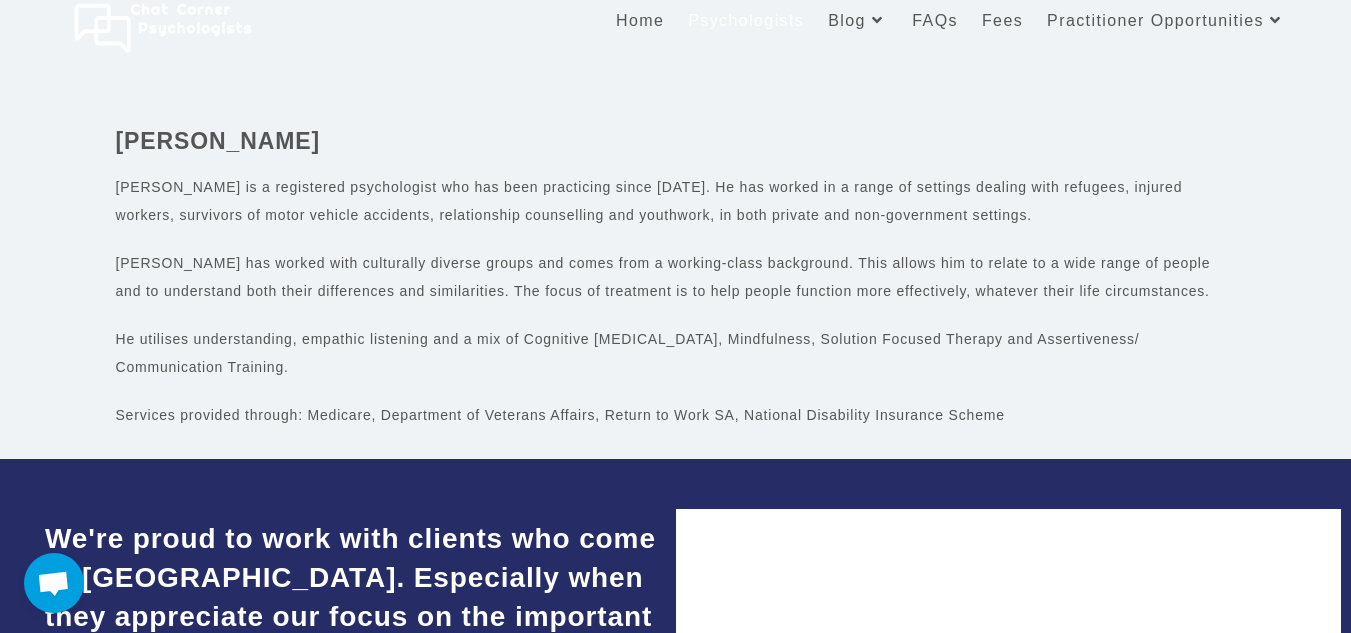 click on "Psychologists" at bounding box center (746, 20) 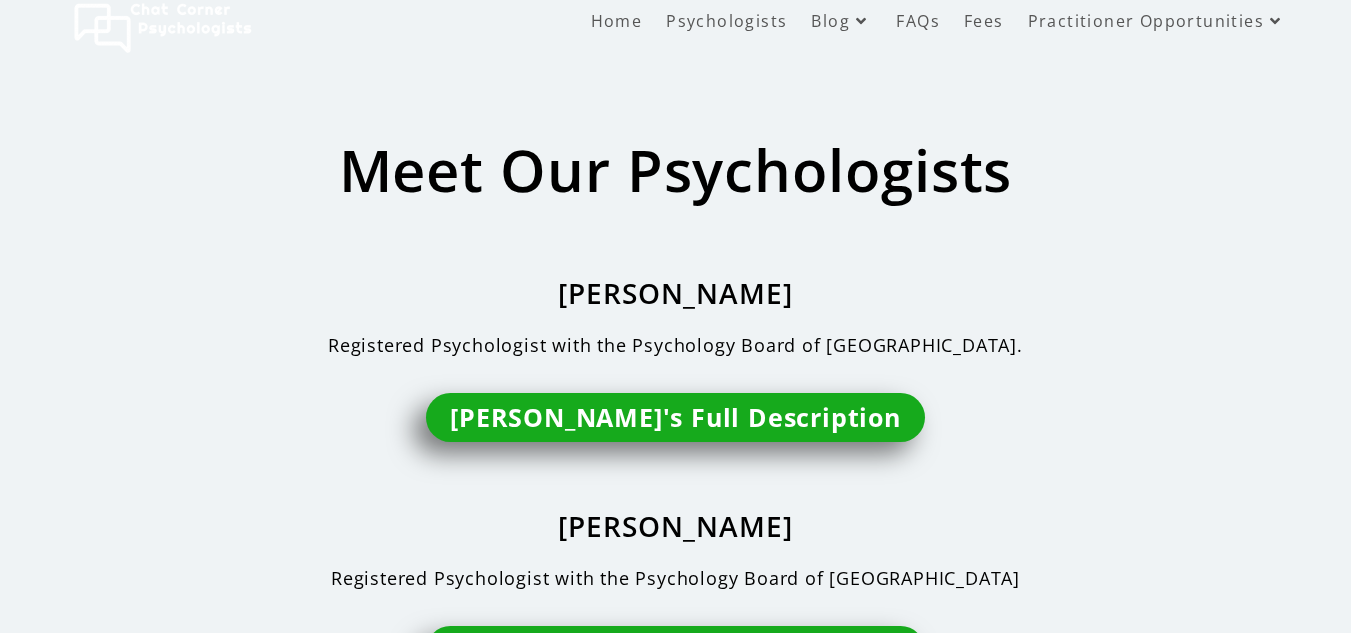 scroll, scrollTop: 0, scrollLeft: 0, axis: both 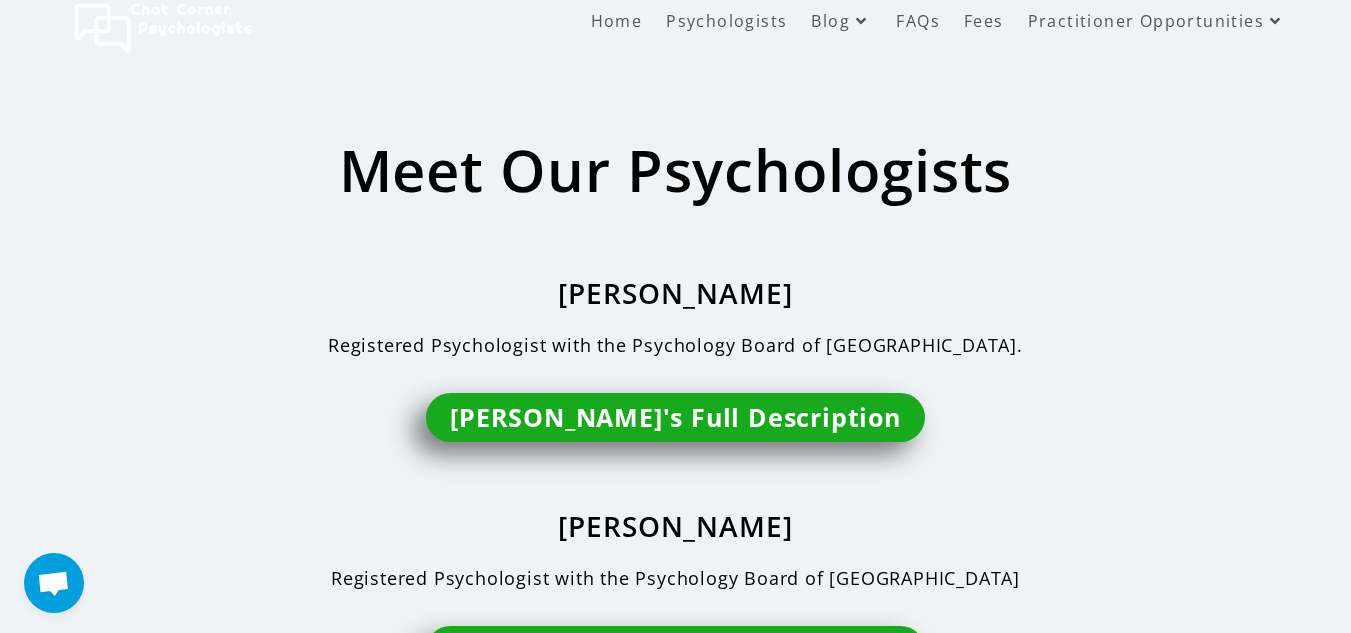 click on "[PERSON_NAME]'s Full Description" at bounding box center [675, 417] 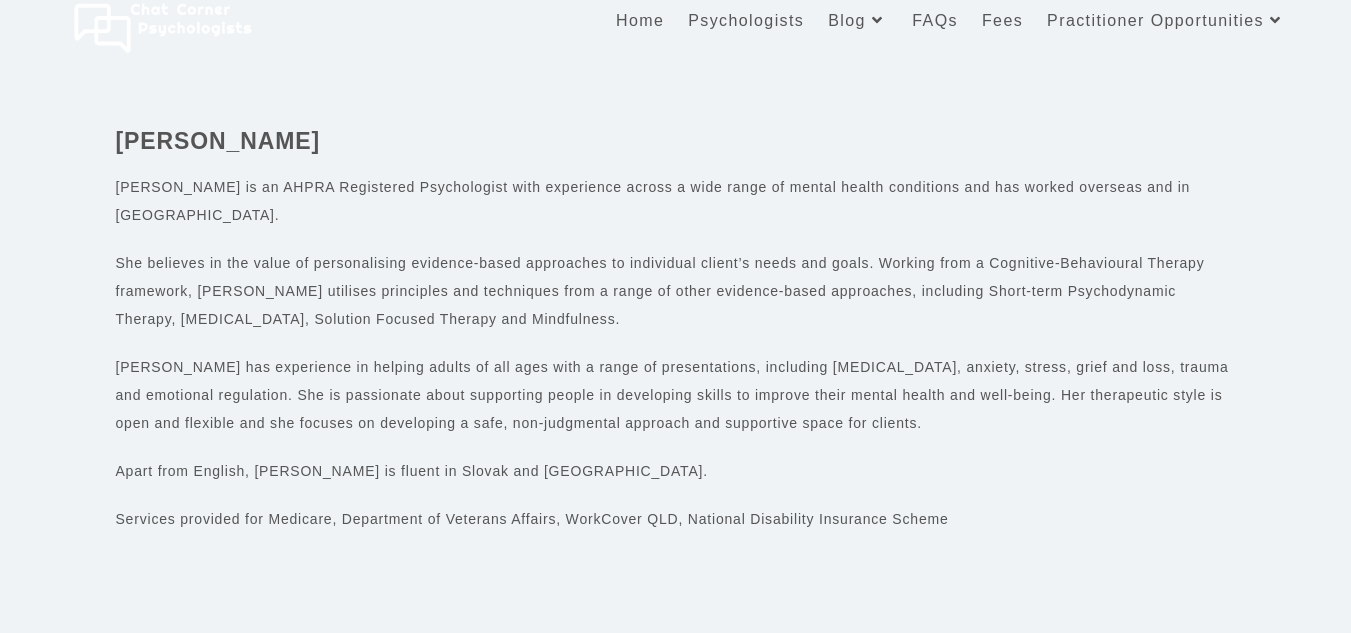 scroll, scrollTop: 0, scrollLeft: 0, axis: both 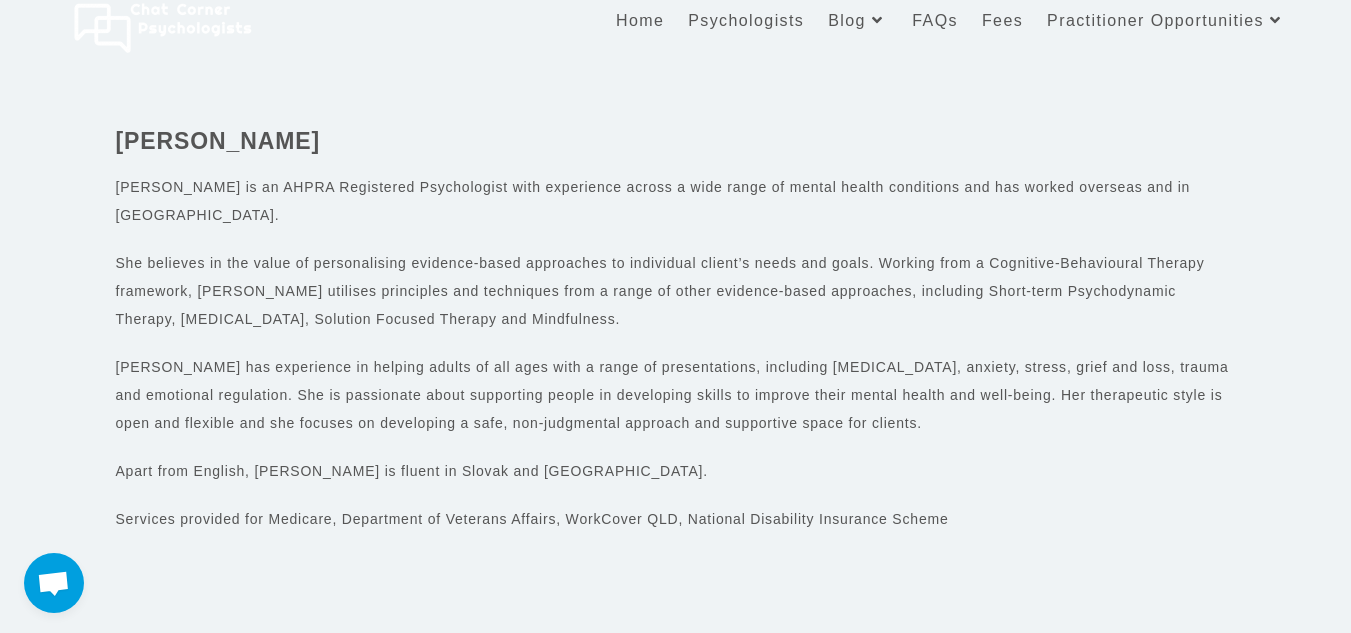 drag, startPoint x: 1068, startPoint y: 441, endPoint x: 1365, endPoint y: 546, distance: 315.01428 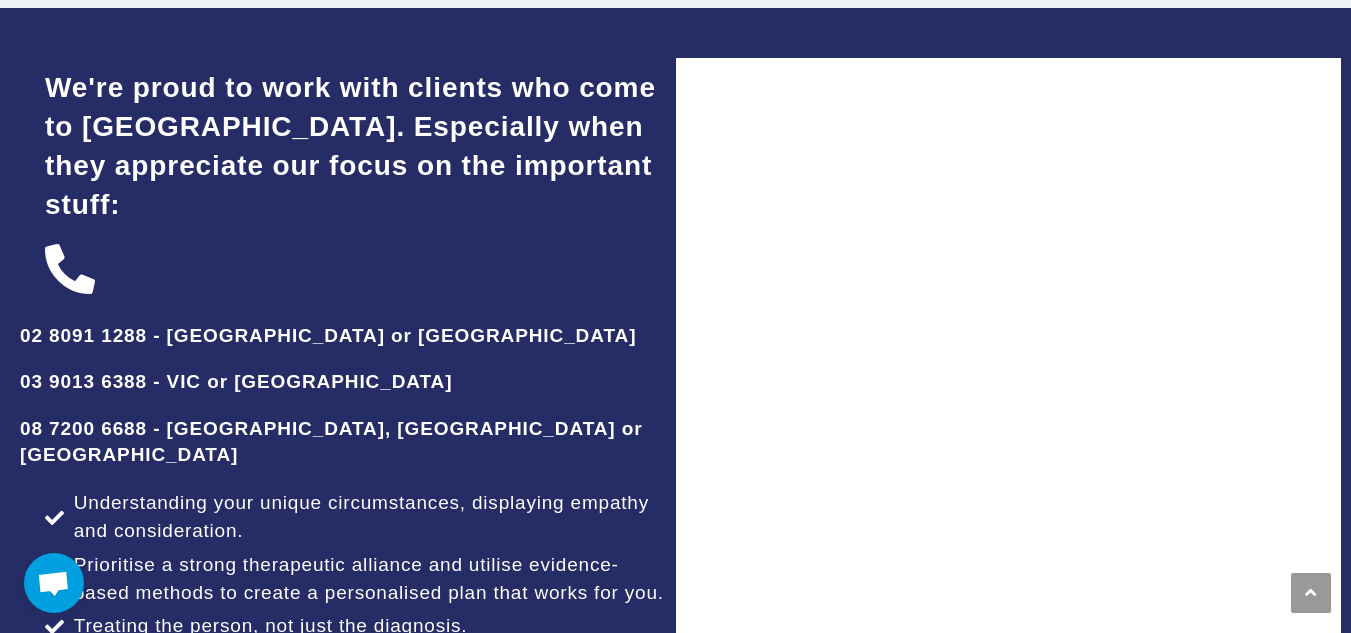 scroll, scrollTop: 707, scrollLeft: 0, axis: vertical 